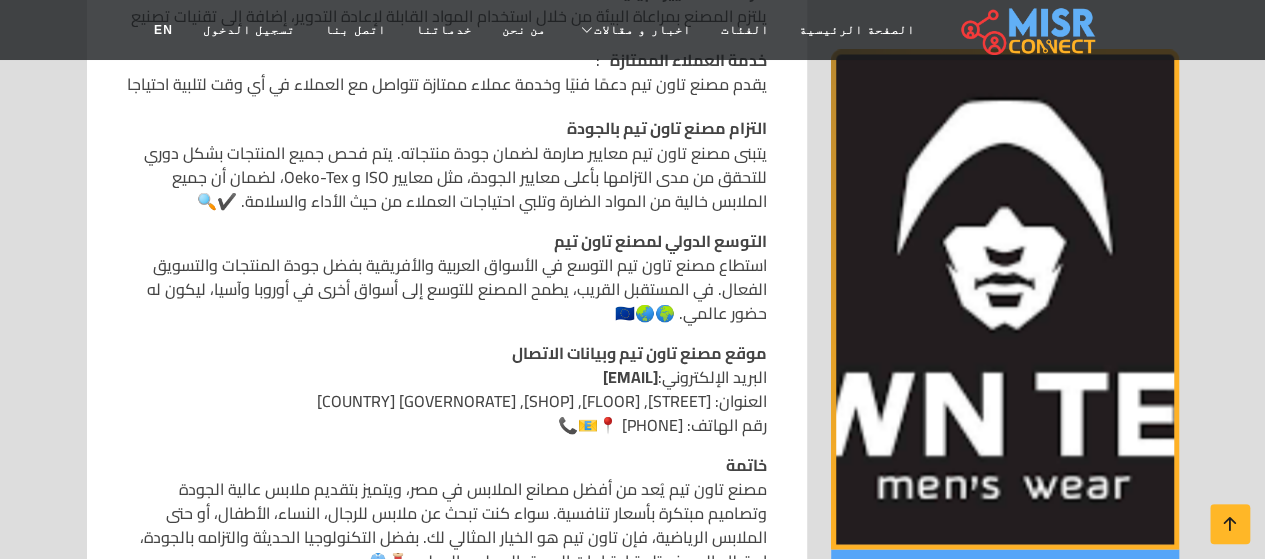 scroll, scrollTop: 1760, scrollLeft: 0, axis: vertical 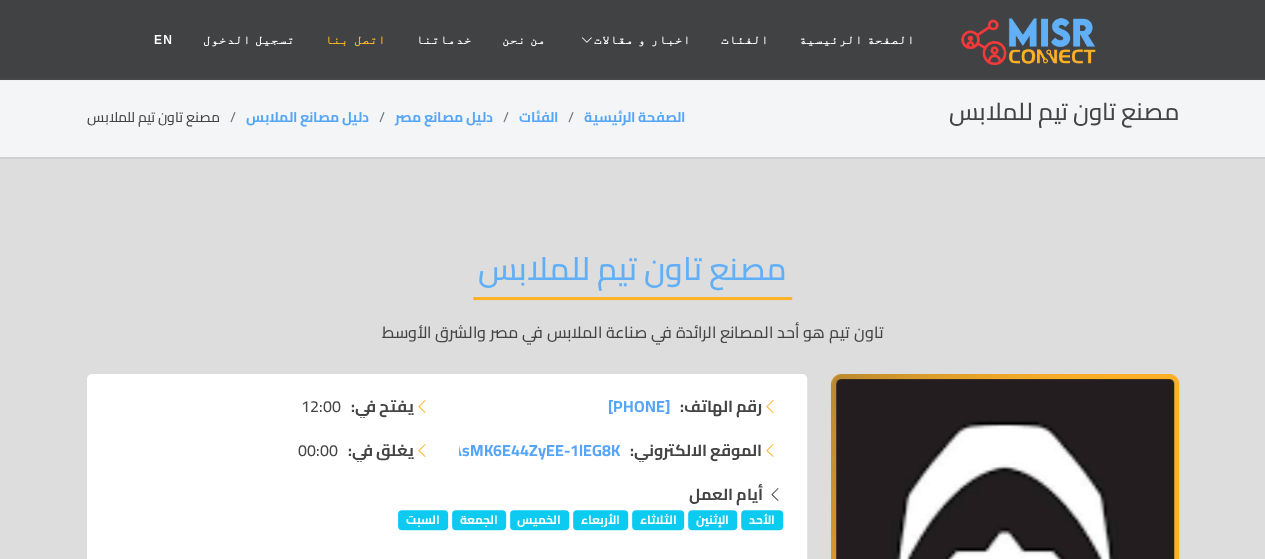 click on "اتصل بنا" at bounding box center (355, 40) 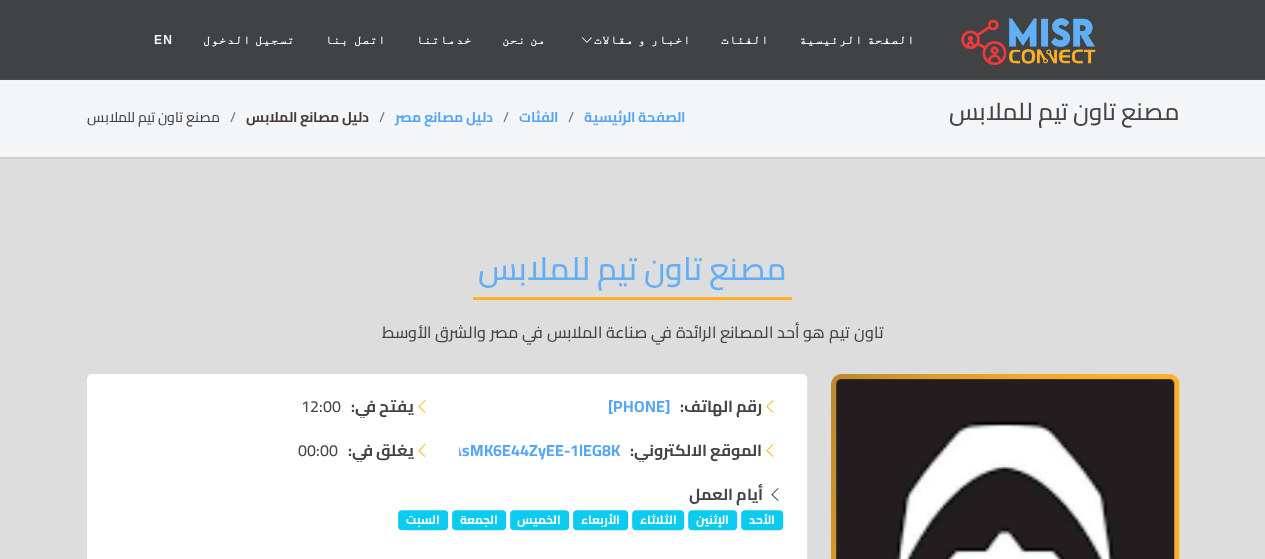 click on "دليل مصانع الملابس" at bounding box center (307, 117) 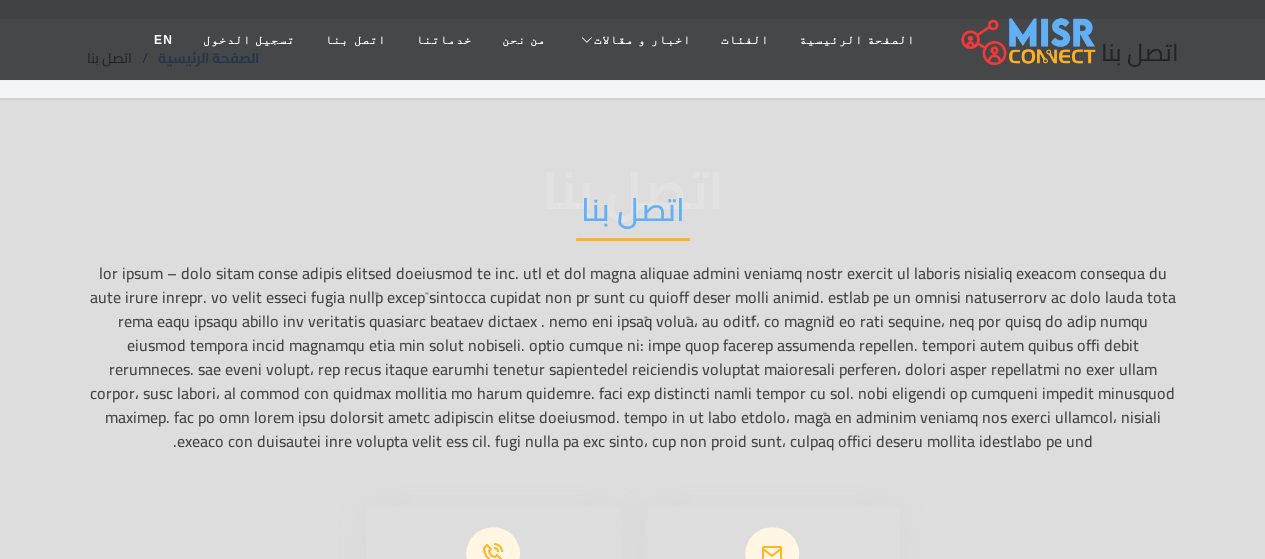 scroll, scrollTop: 0, scrollLeft: 0, axis: both 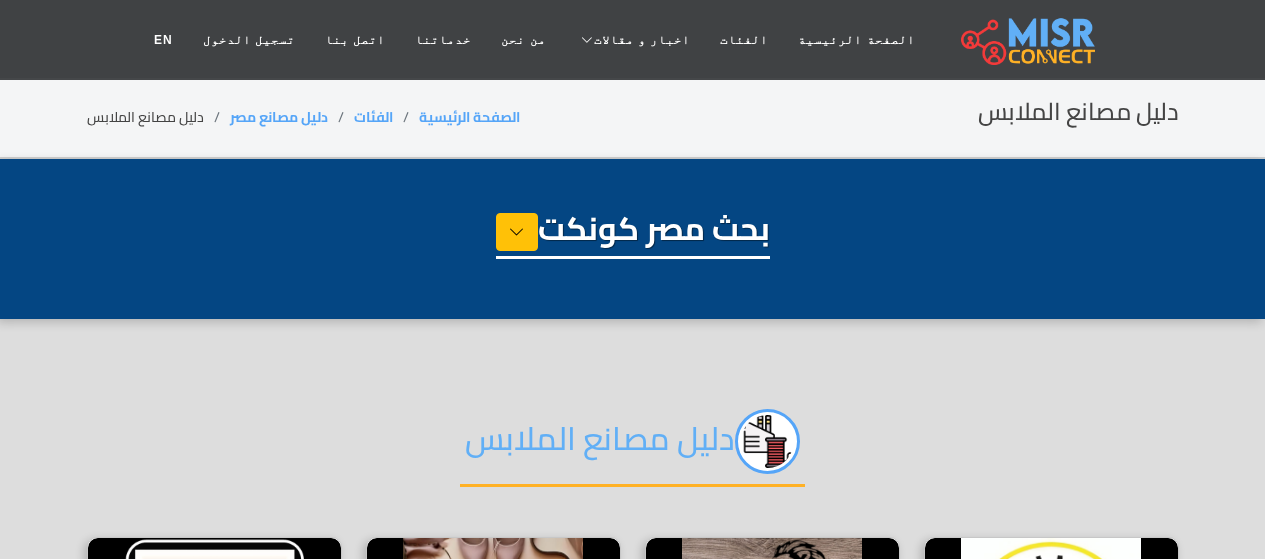 select on "**********" 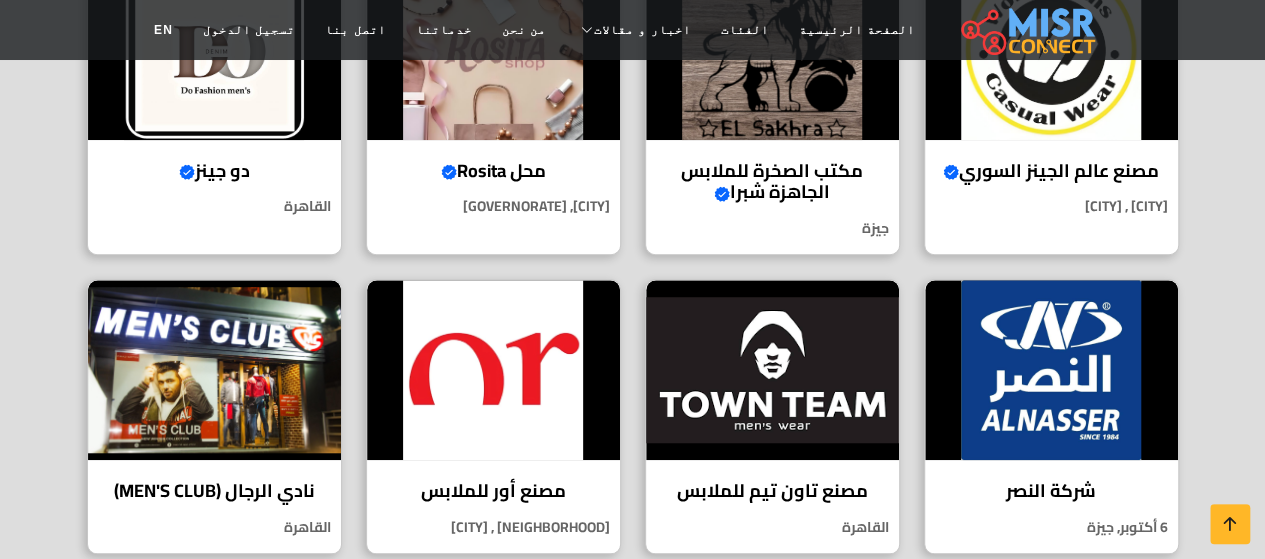 scroll, scrollTop: 583, scrollLeft: 0, axis: vertical 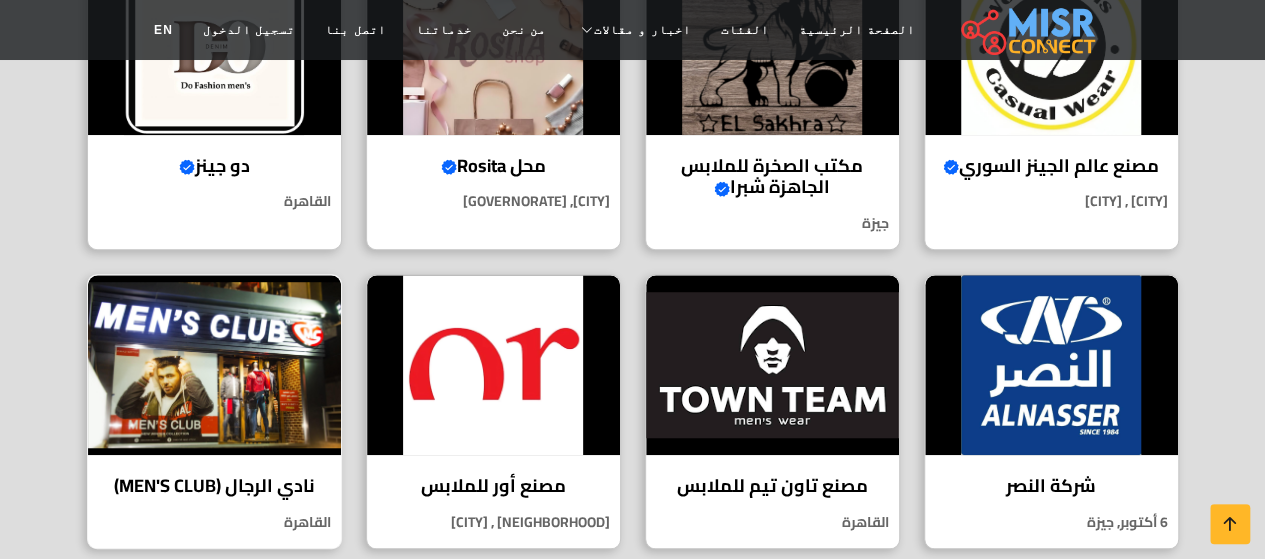 click on "نادي الرجال (MEN'S CLUB)" at bounding box center [214, 486] 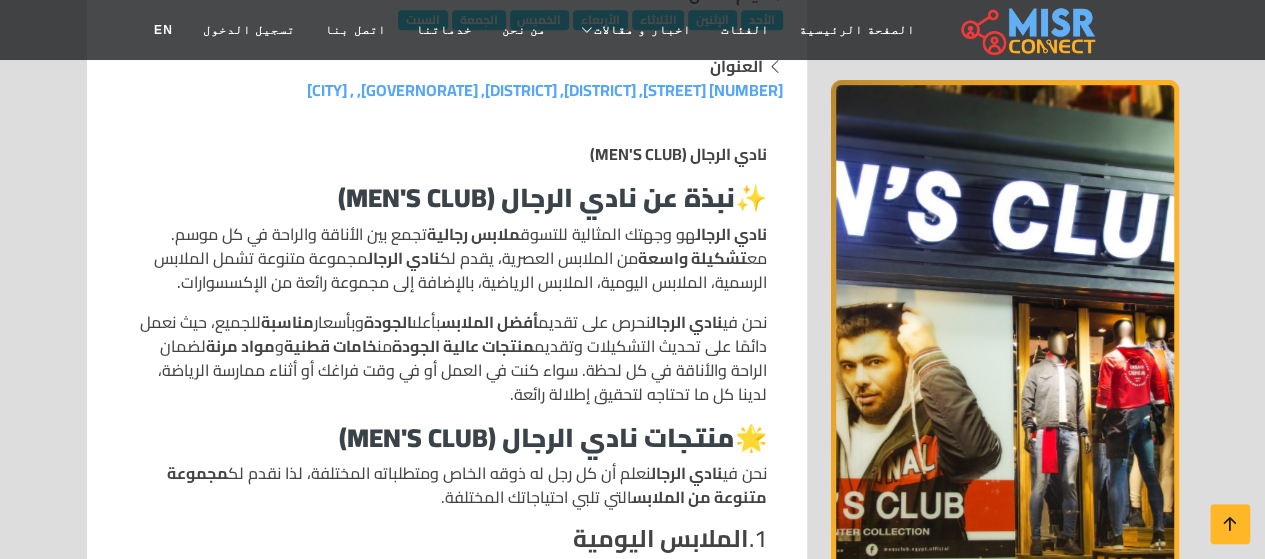 scroll, scrollTop: 0, scrollLeft: 0, axis: both 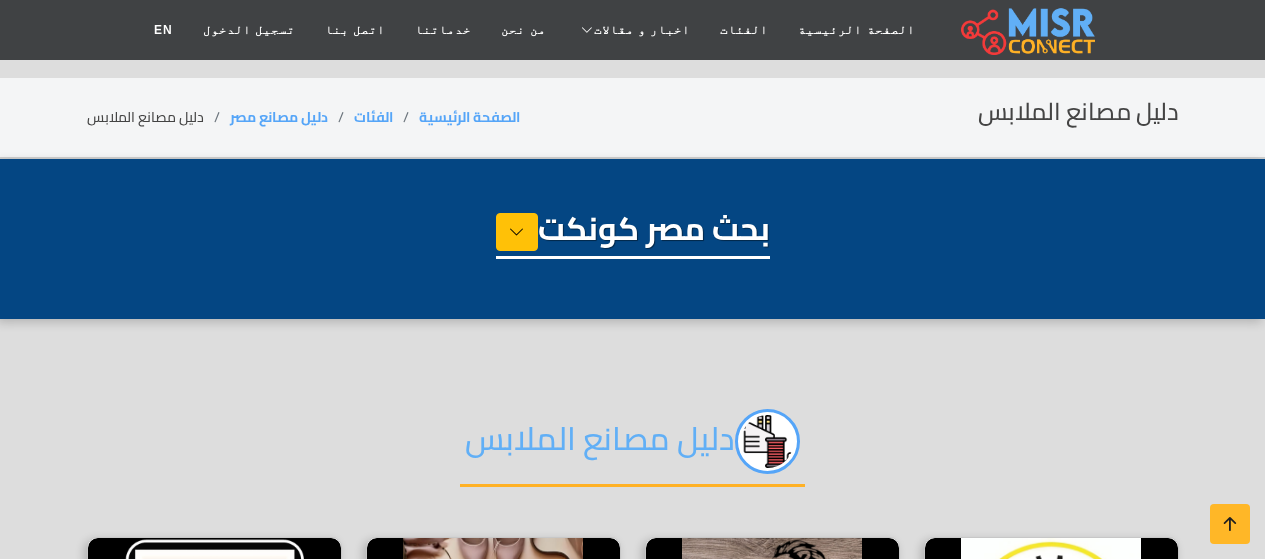 select on "**********" 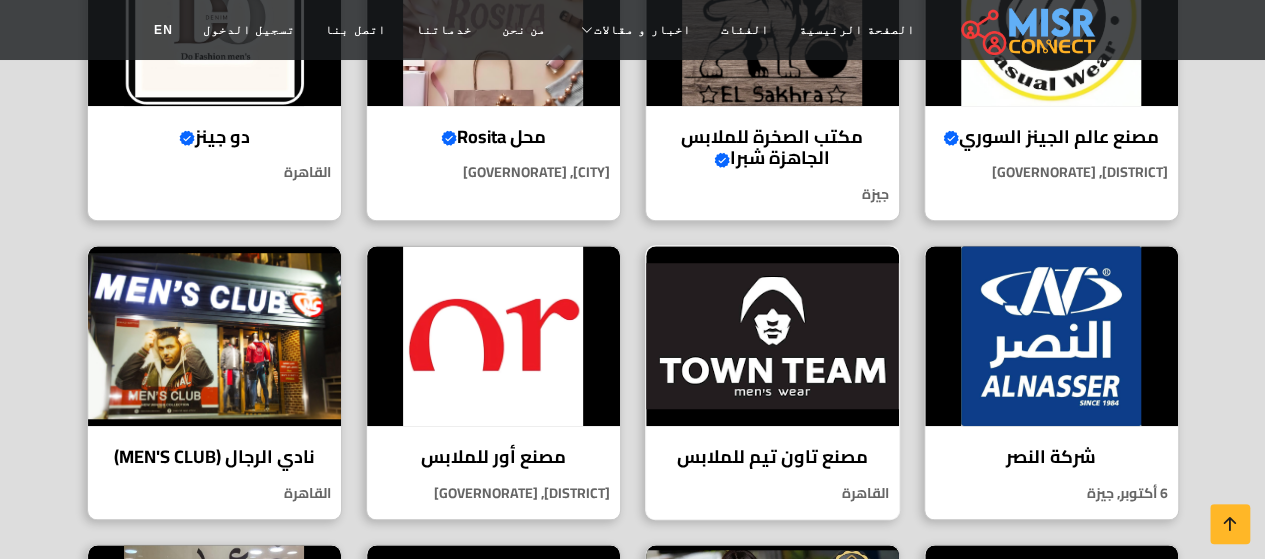 scroll, scrollTop: 616, scrollLeft: 0, axis: vertical 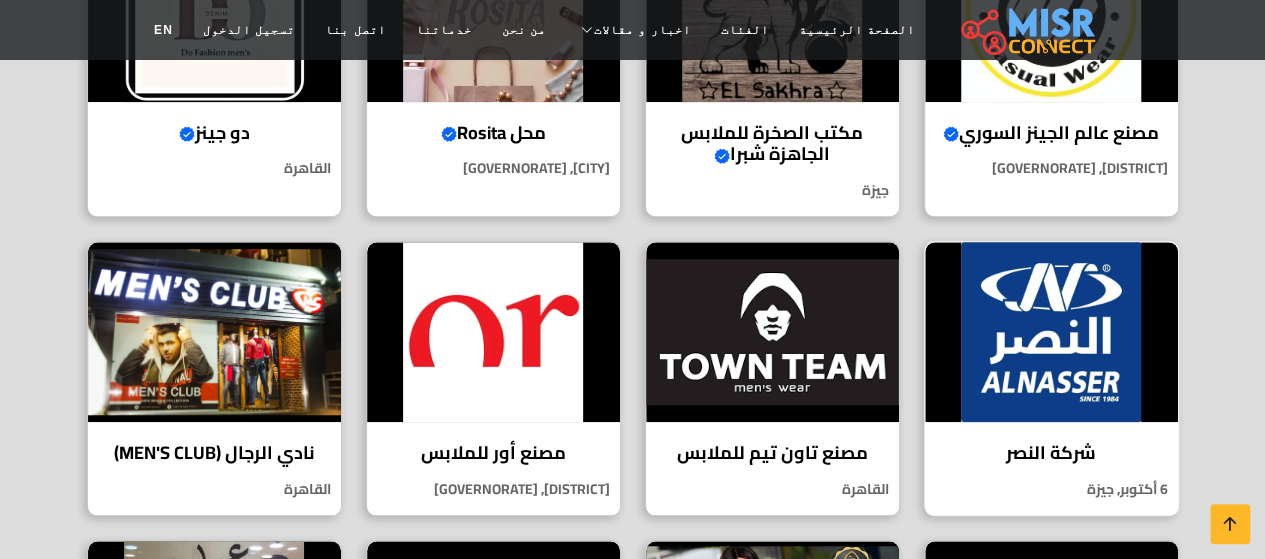 click on "شركة النصر" at bounding box center (1051, 453) 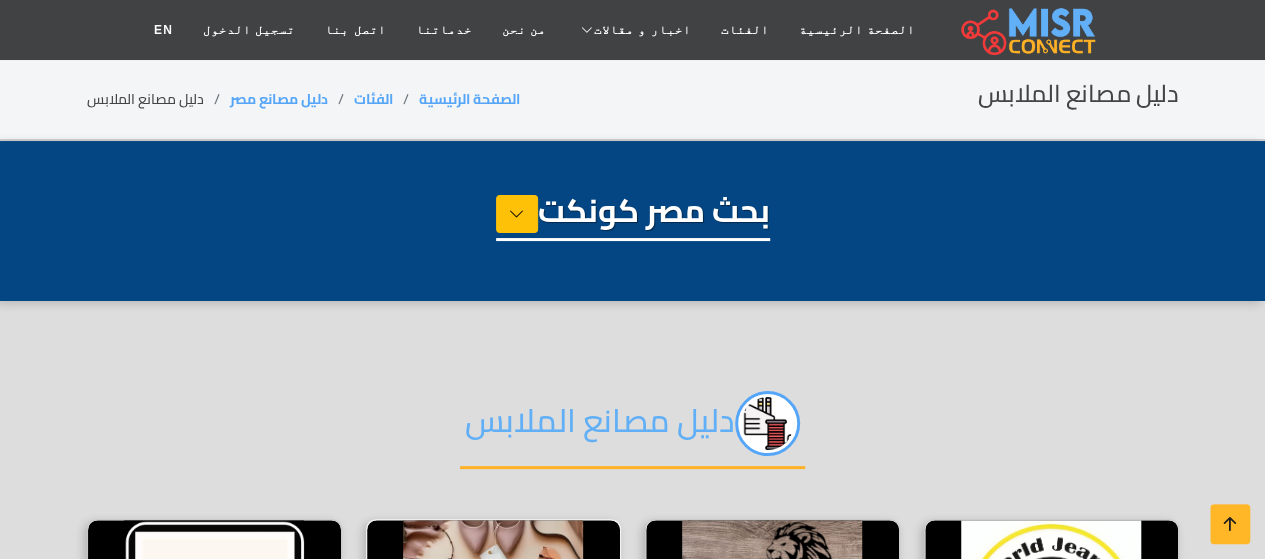 scroll, scrollTop: 0, scrollLeft: 0, axis: both 